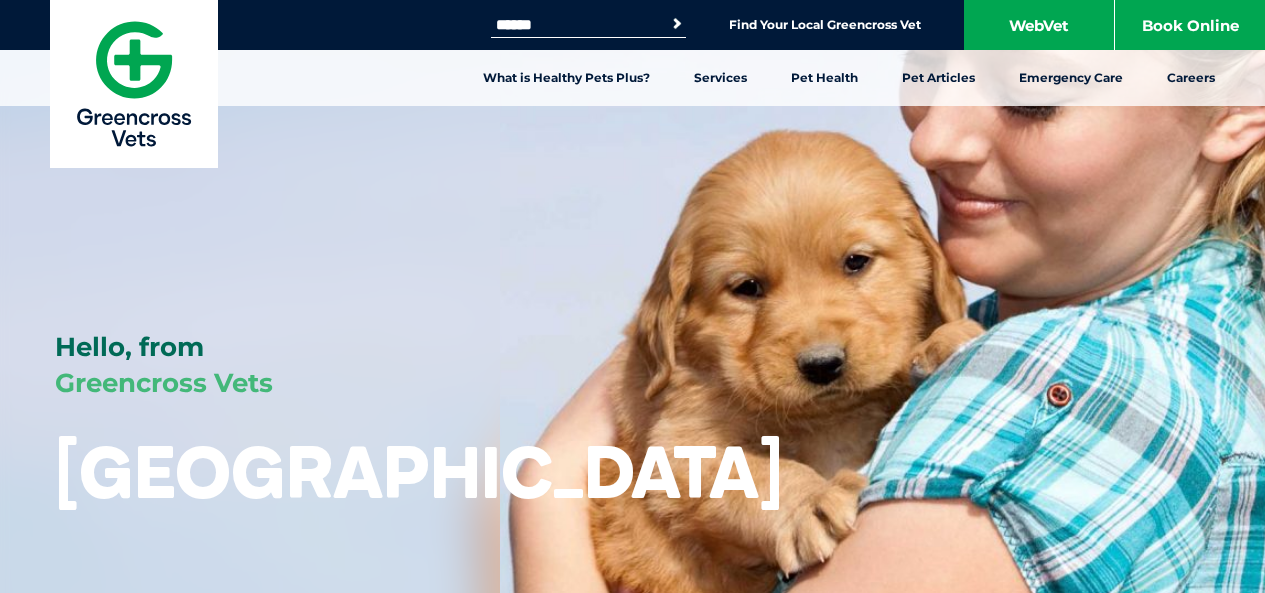 scroll, scrollTop: 0, scrollLeft: 0, axis: both 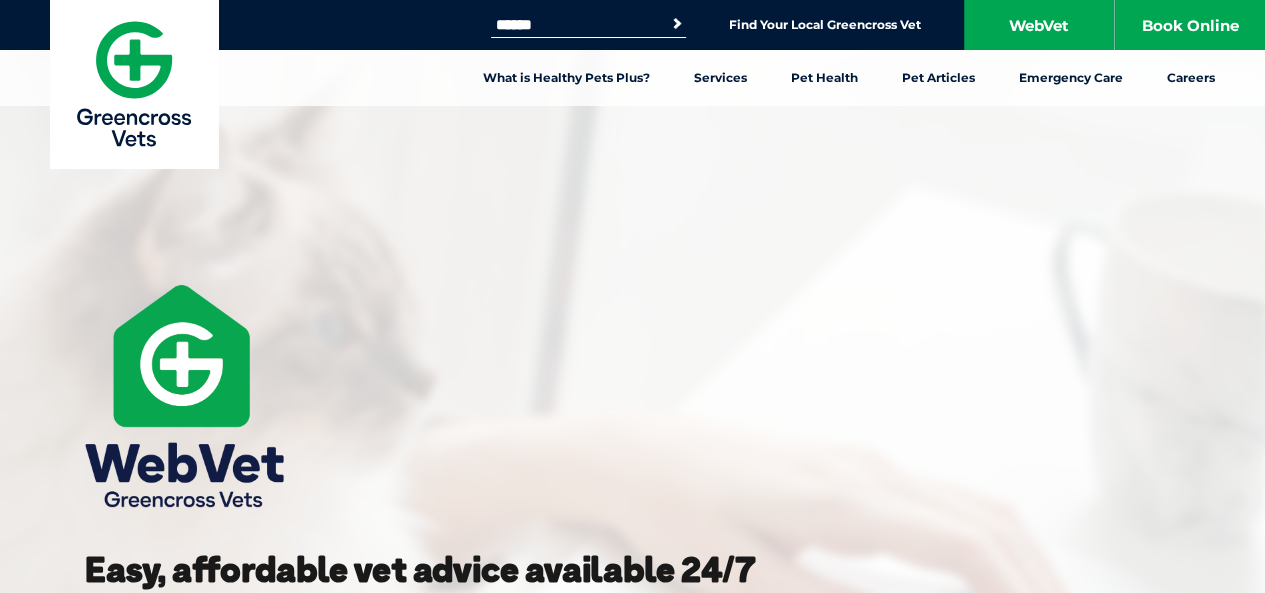 click on "Search for:" at bounding box center [576, 25] 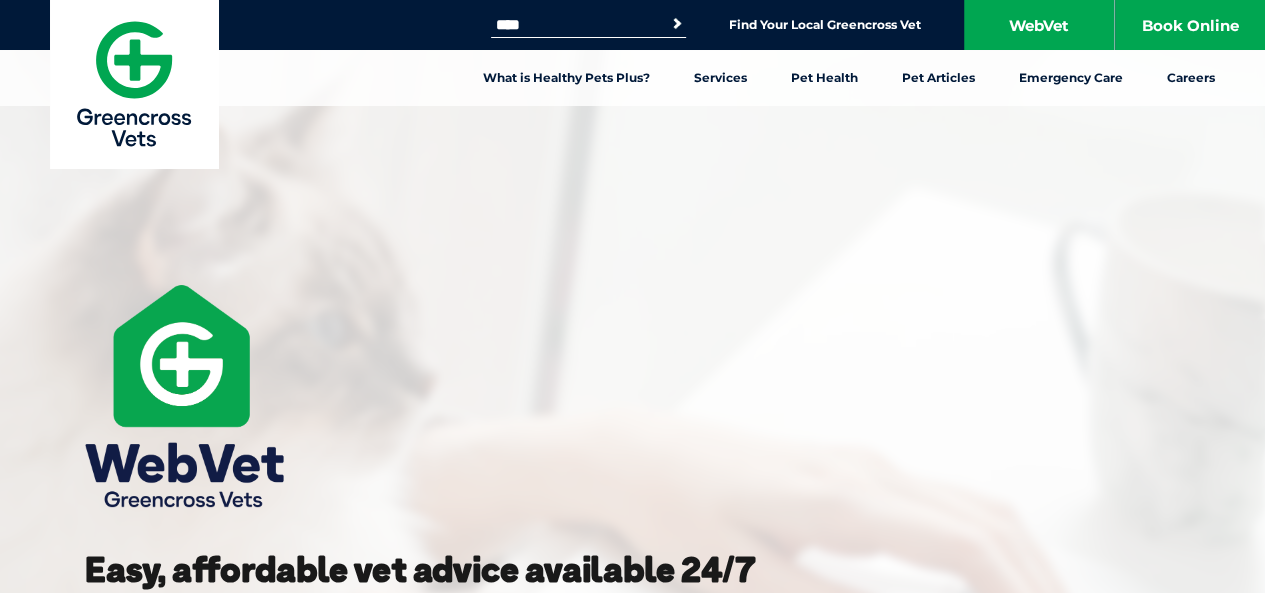 type on "****" 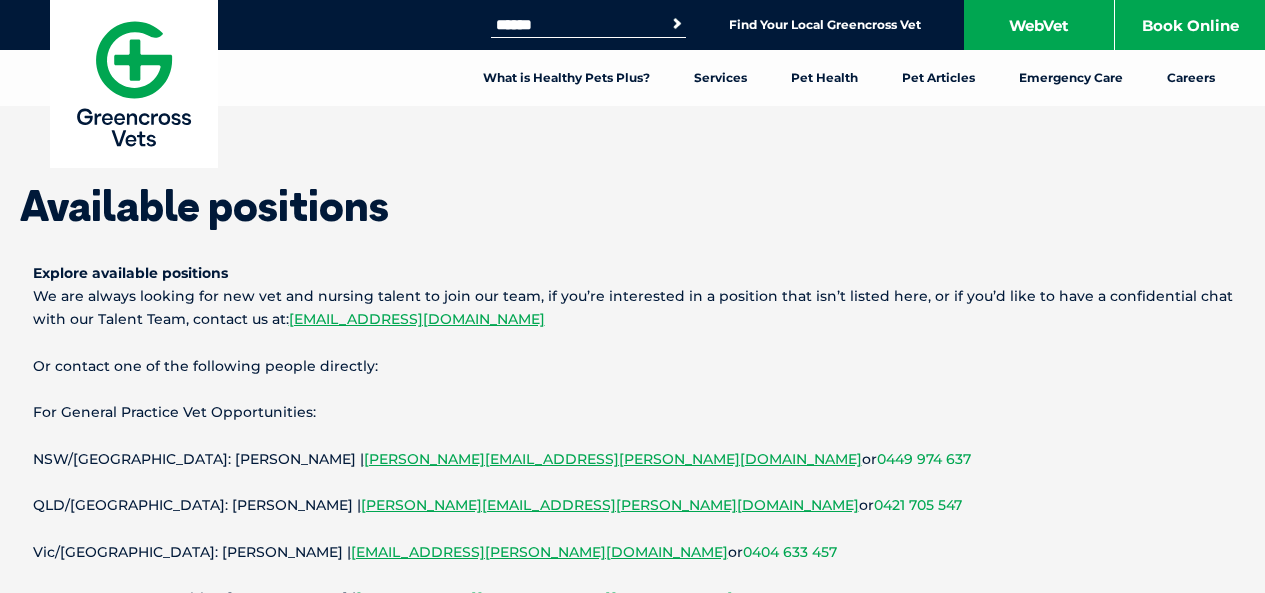 scroll, scrollTop: 0, scrollLeft: 0, axis: both 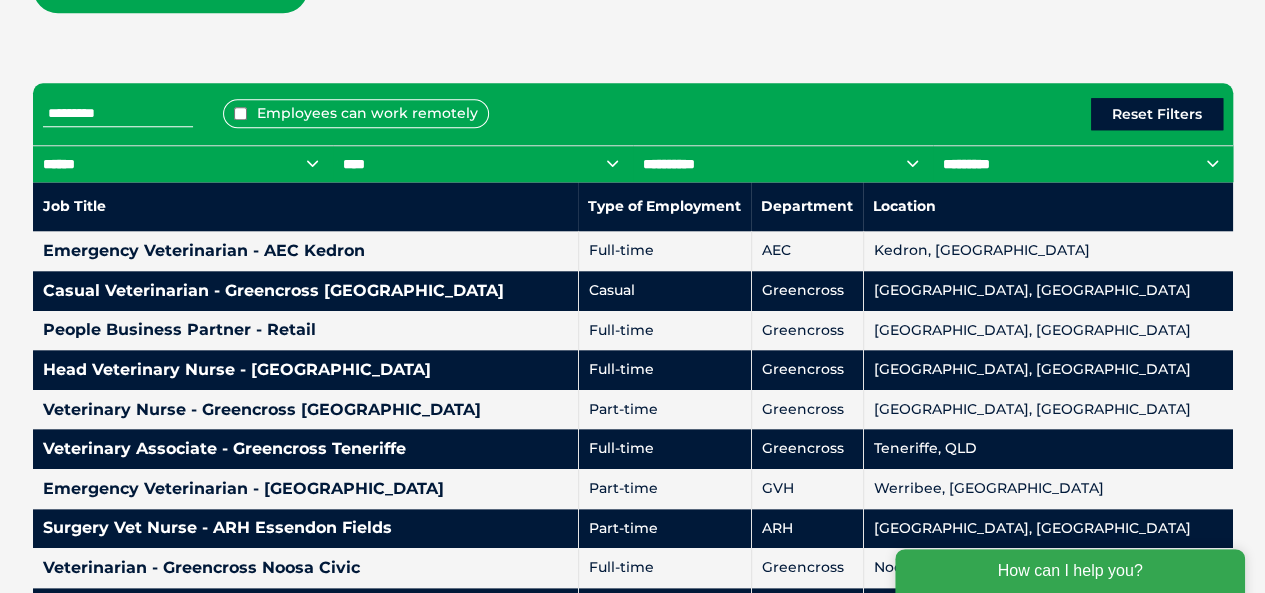 click on "**********" at bounding box center (1083, 163) 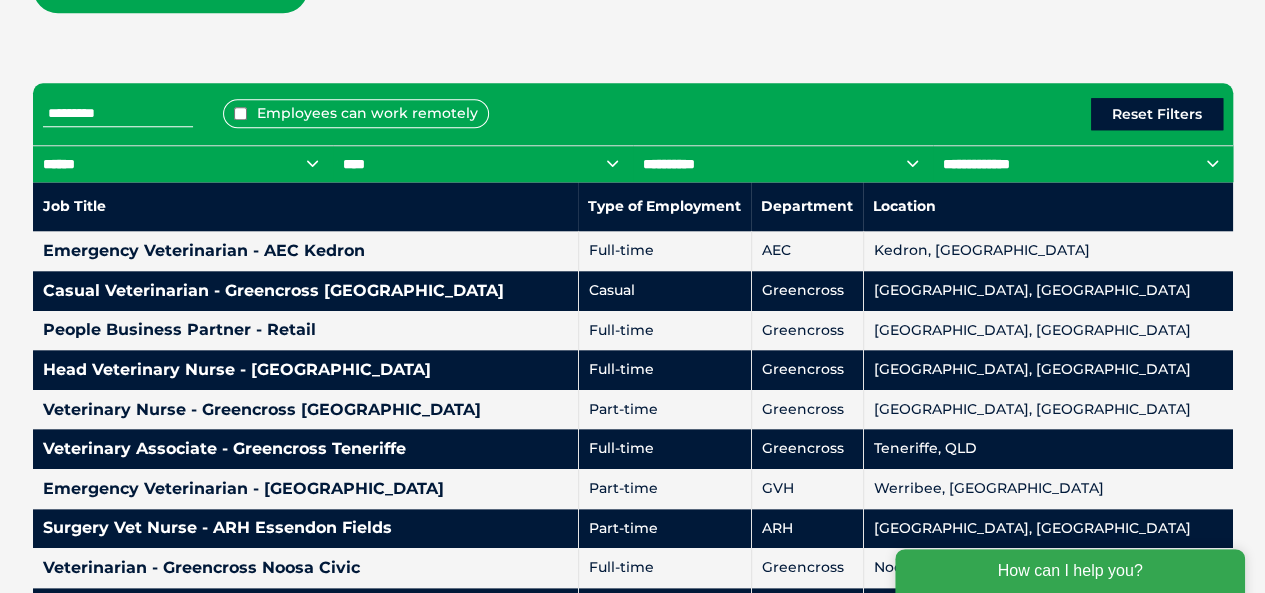 click on "**********" at bounding box center (1083, 163) 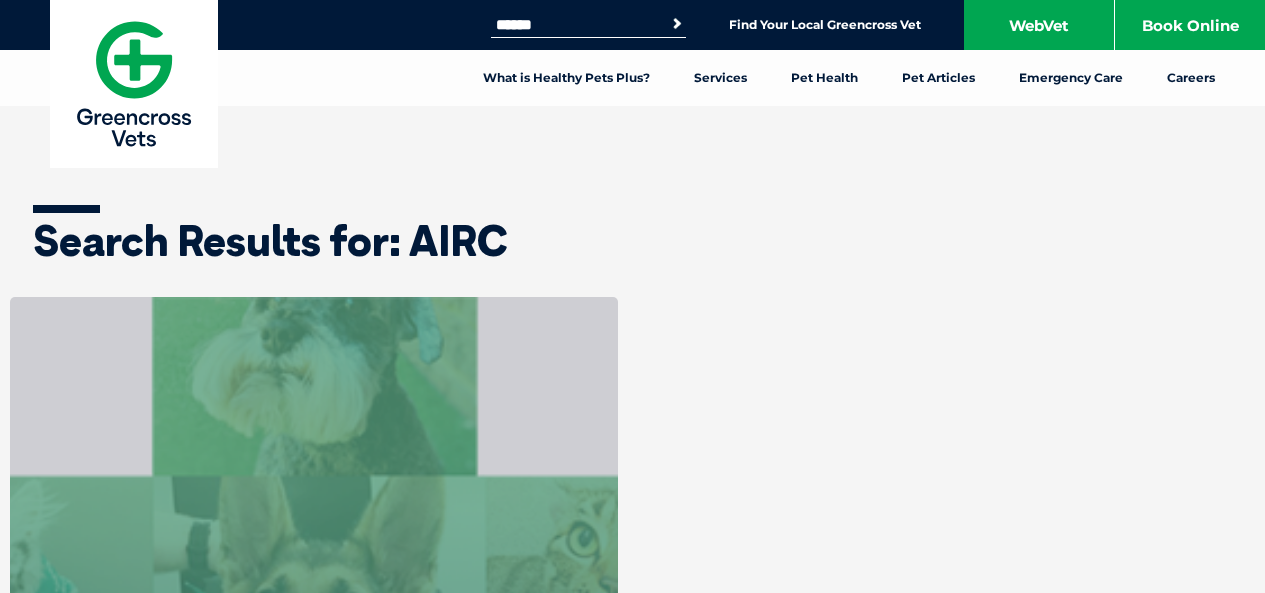 scroll, scrollTop: 0, scrollLeft: 0, axis: both 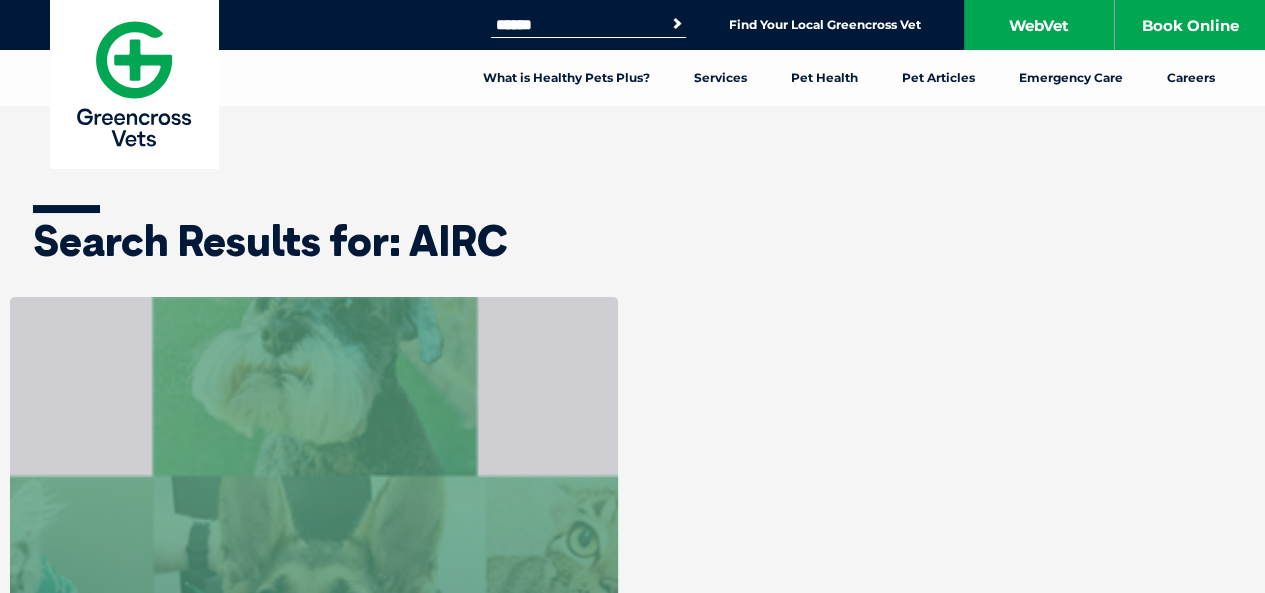 click at bounding box center [632, 1914] 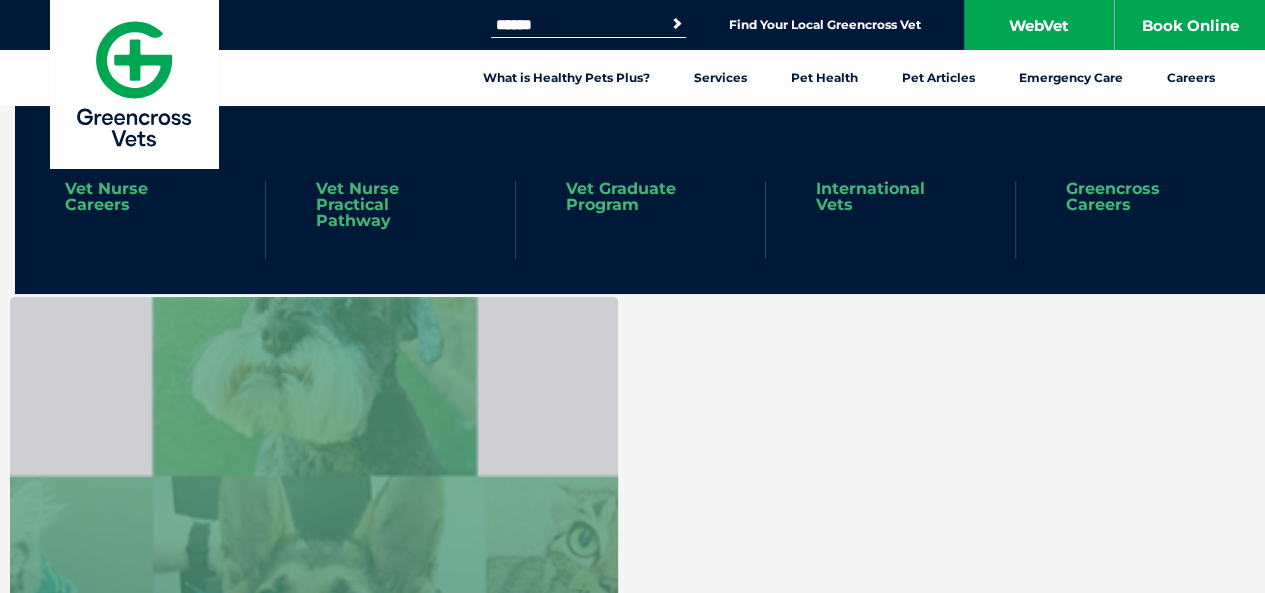 click on "Greencross Careers" at bounding box center [1140, 220] 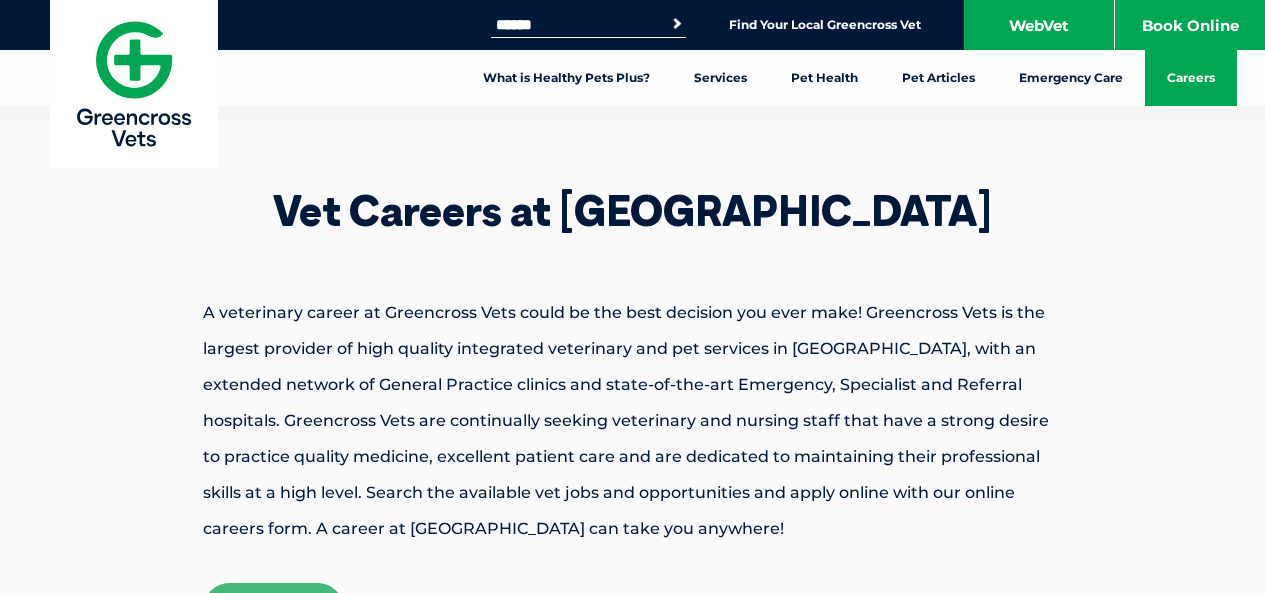 scroll, scrollTop: 249, scrollLeft: 0, axis: vertical 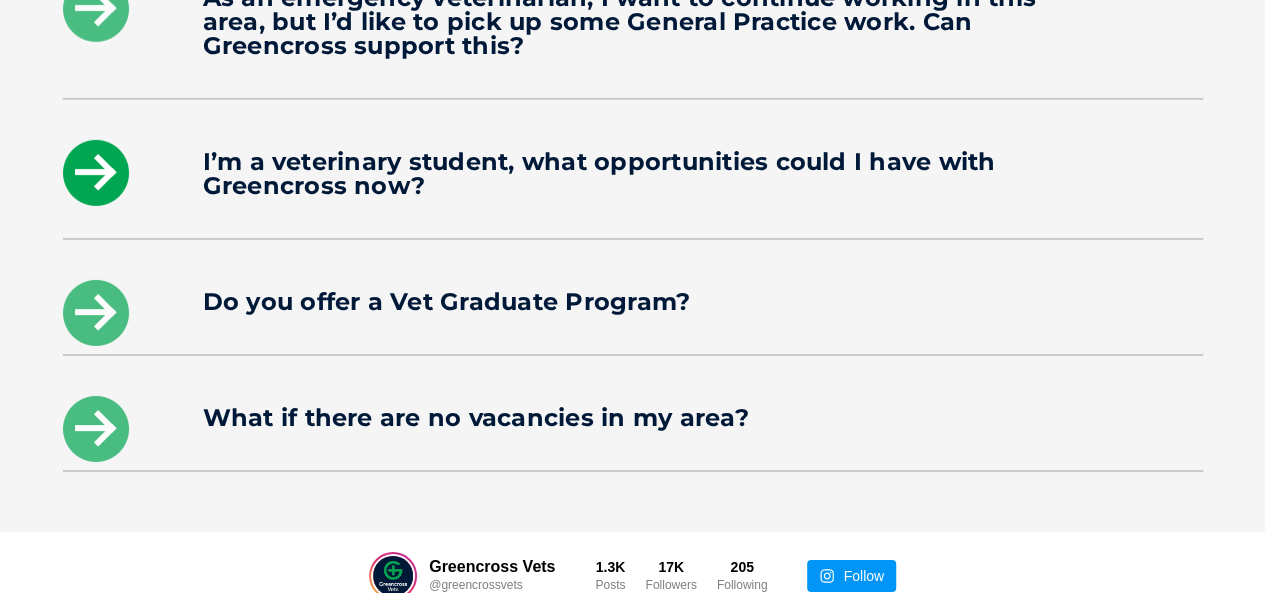 click at bounding box center (96, 173) 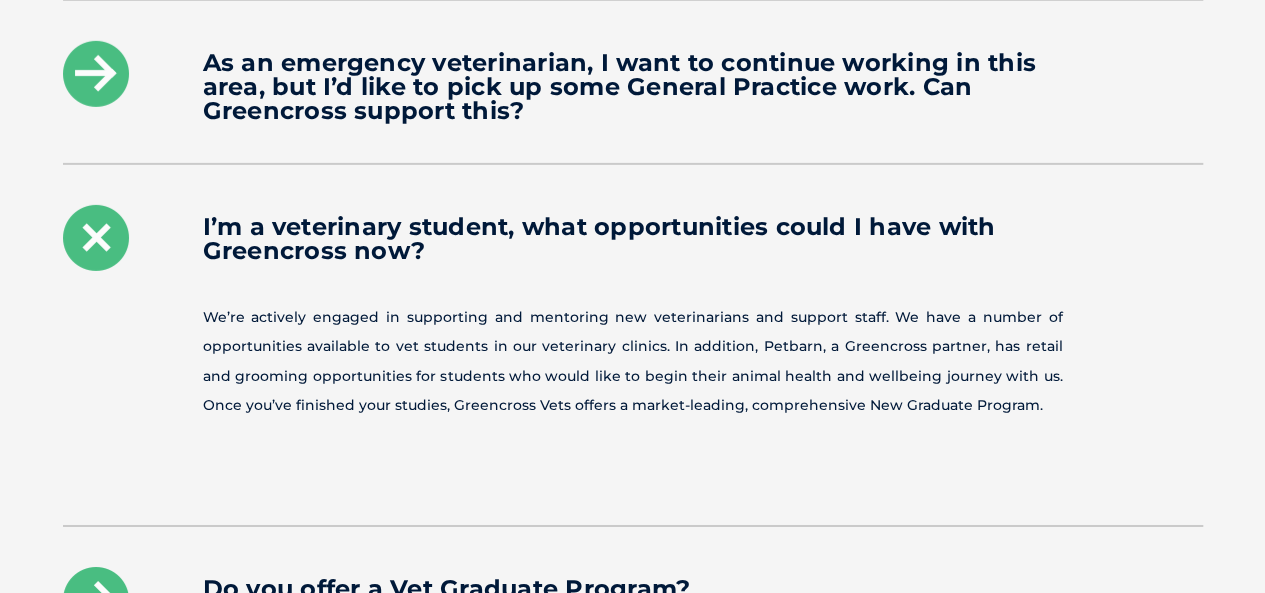 scroll, scrollTop: 3186, scrollLeft: 0, axis: vertical 